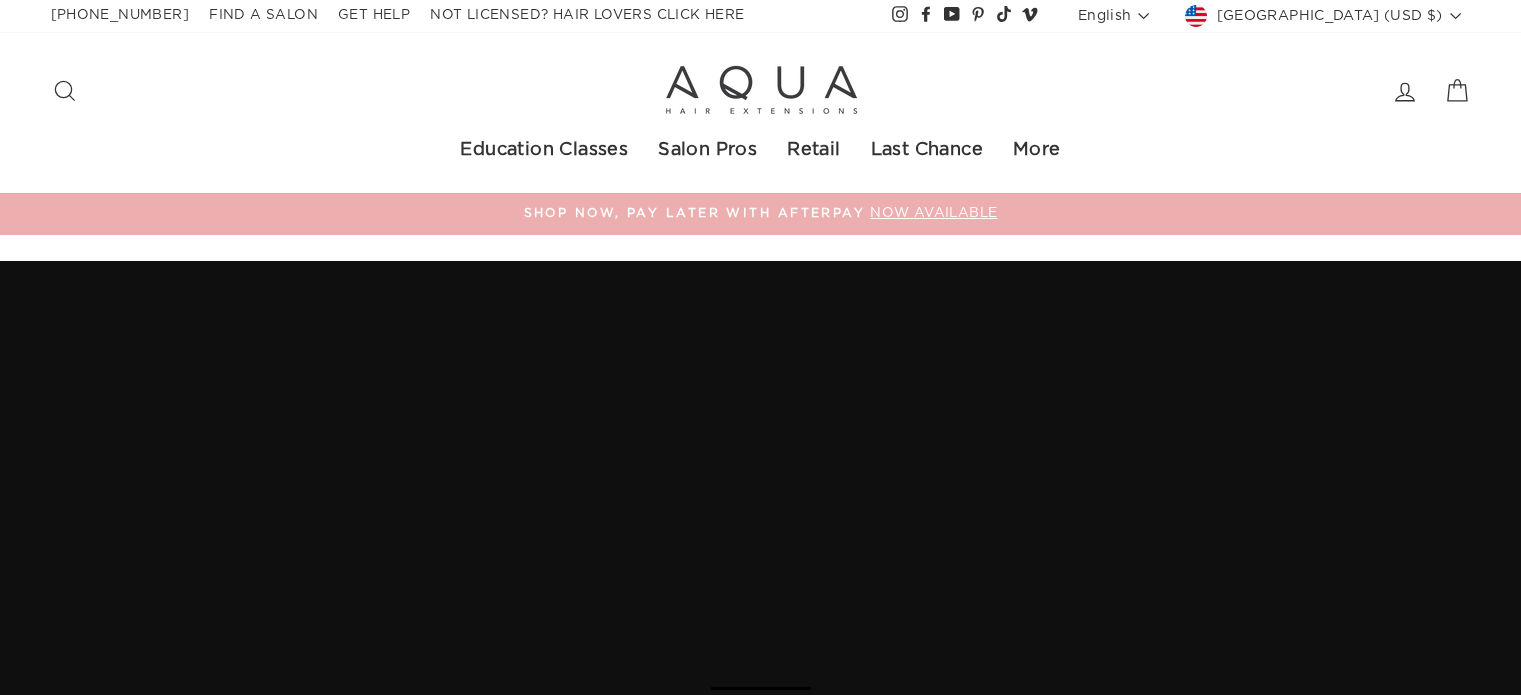 scroll, scrollTop: 0, scrollLeft: 0, axis: both 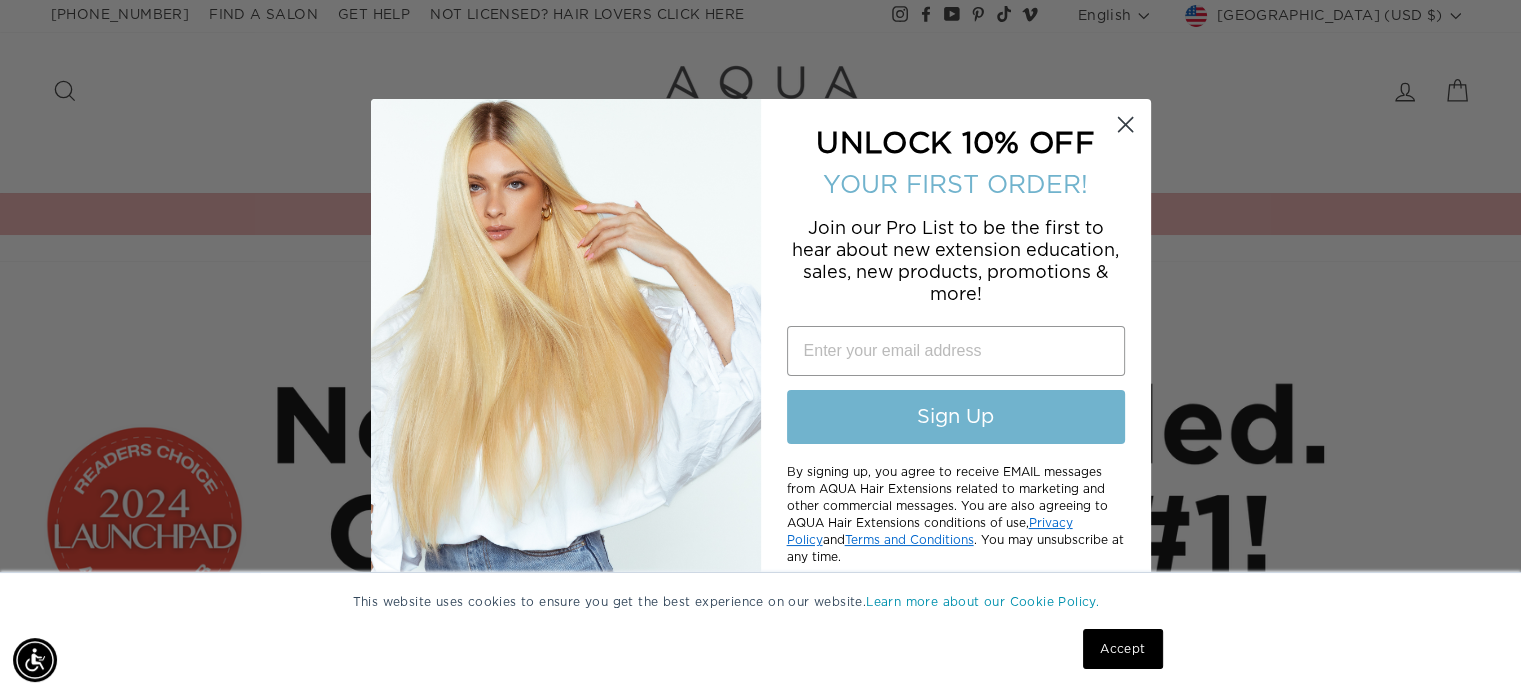 click 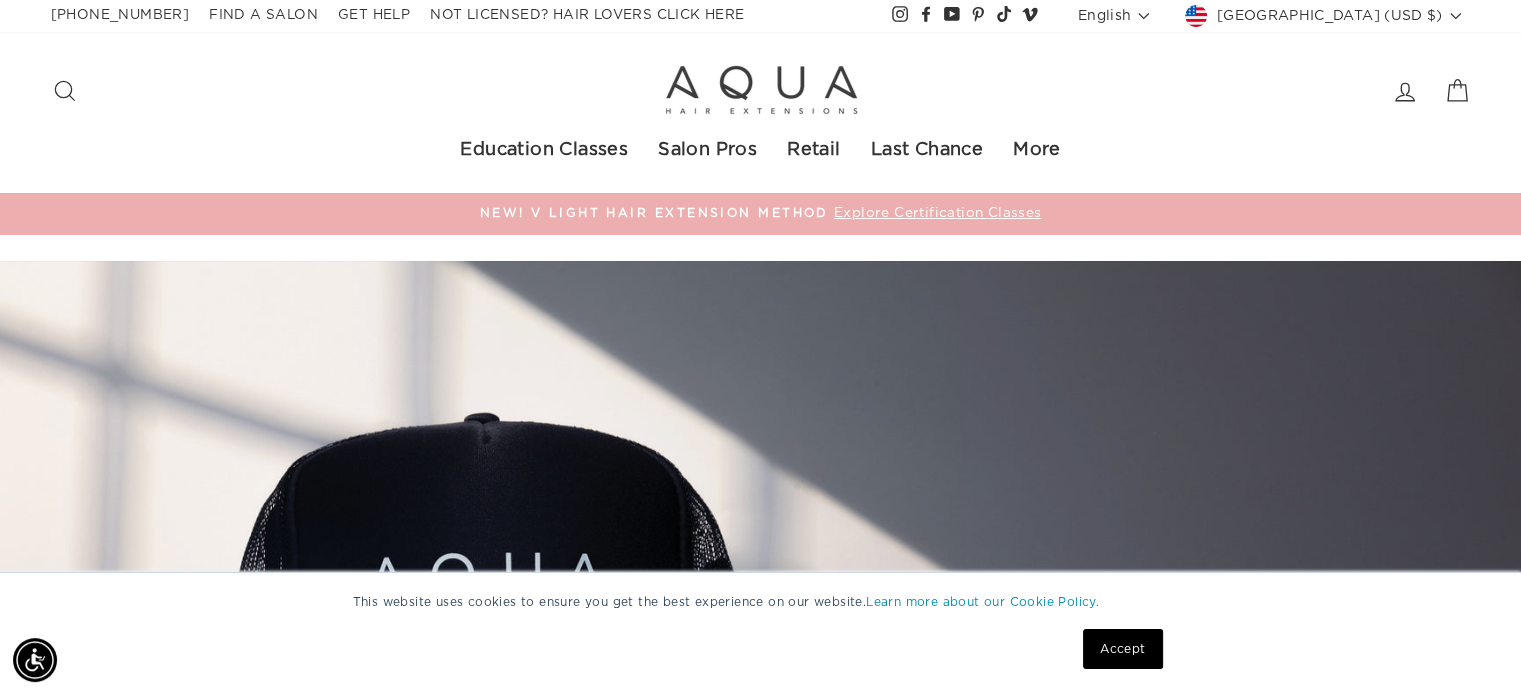 click 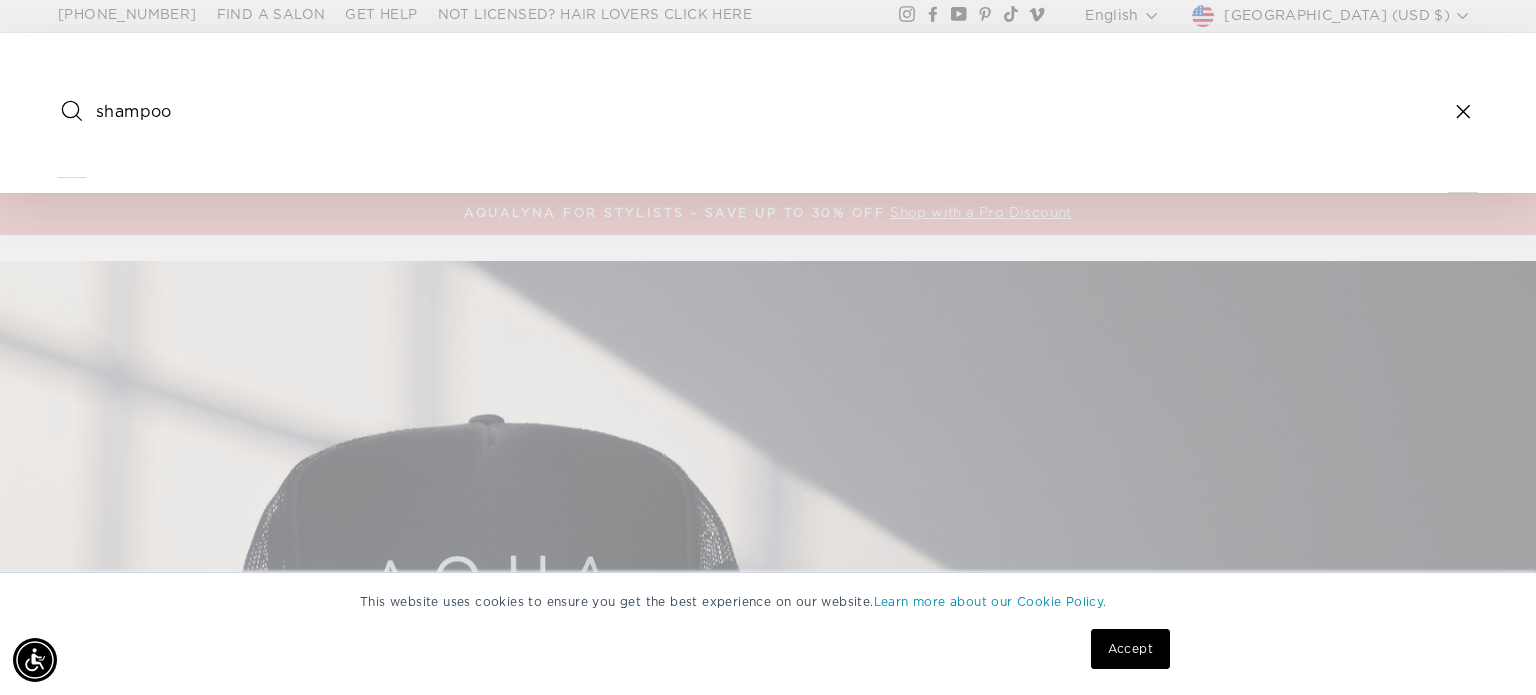 type on "shampoo" 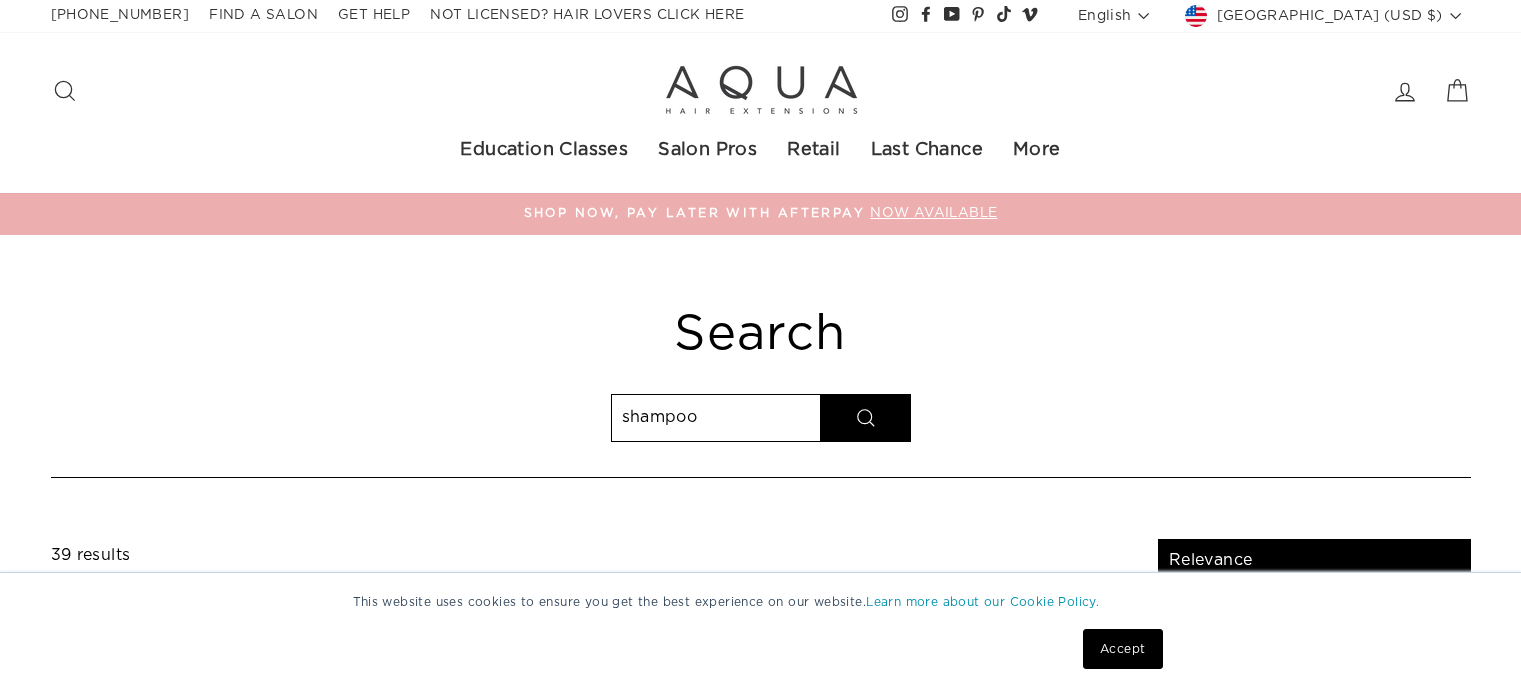 select on "relevance" 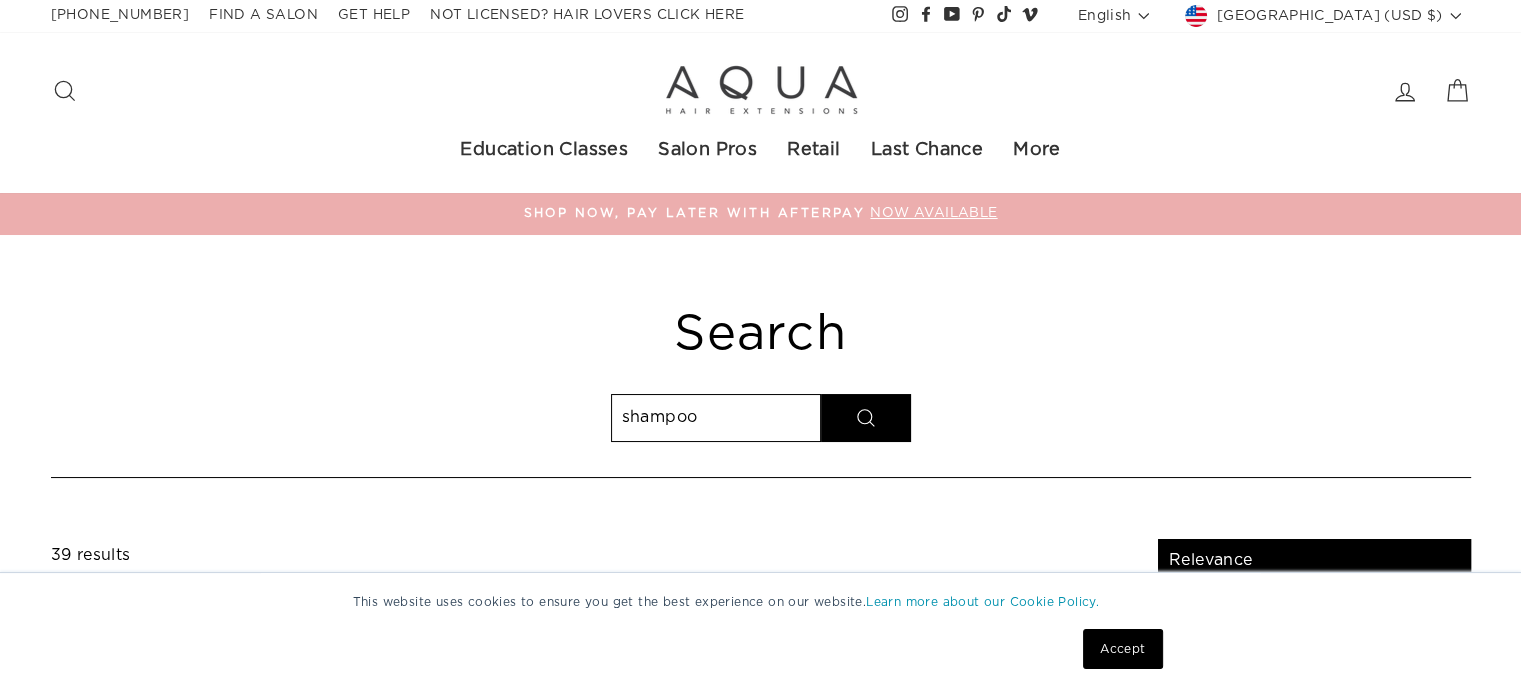 scroll, scrollTop: 0, scrollLeft: 0, axis: both 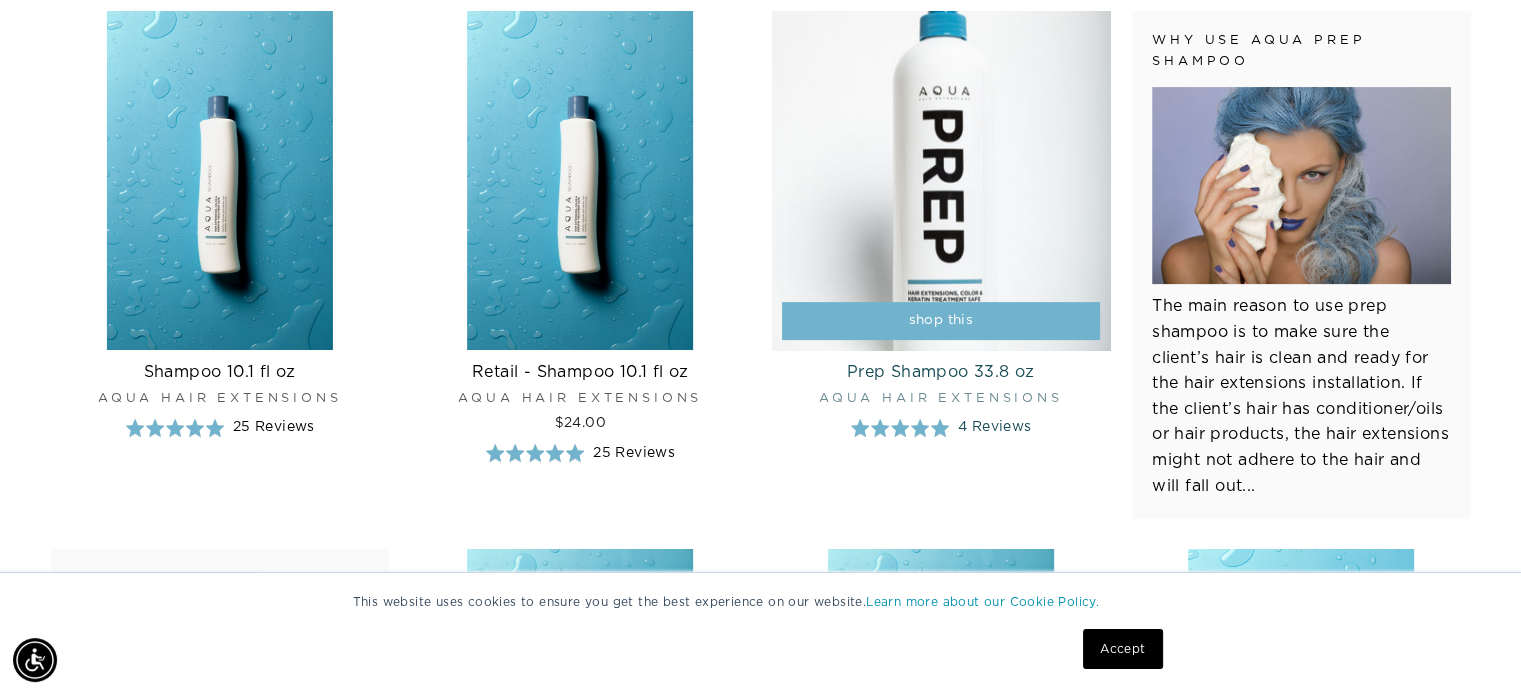 click at bounding box center [941, 180] 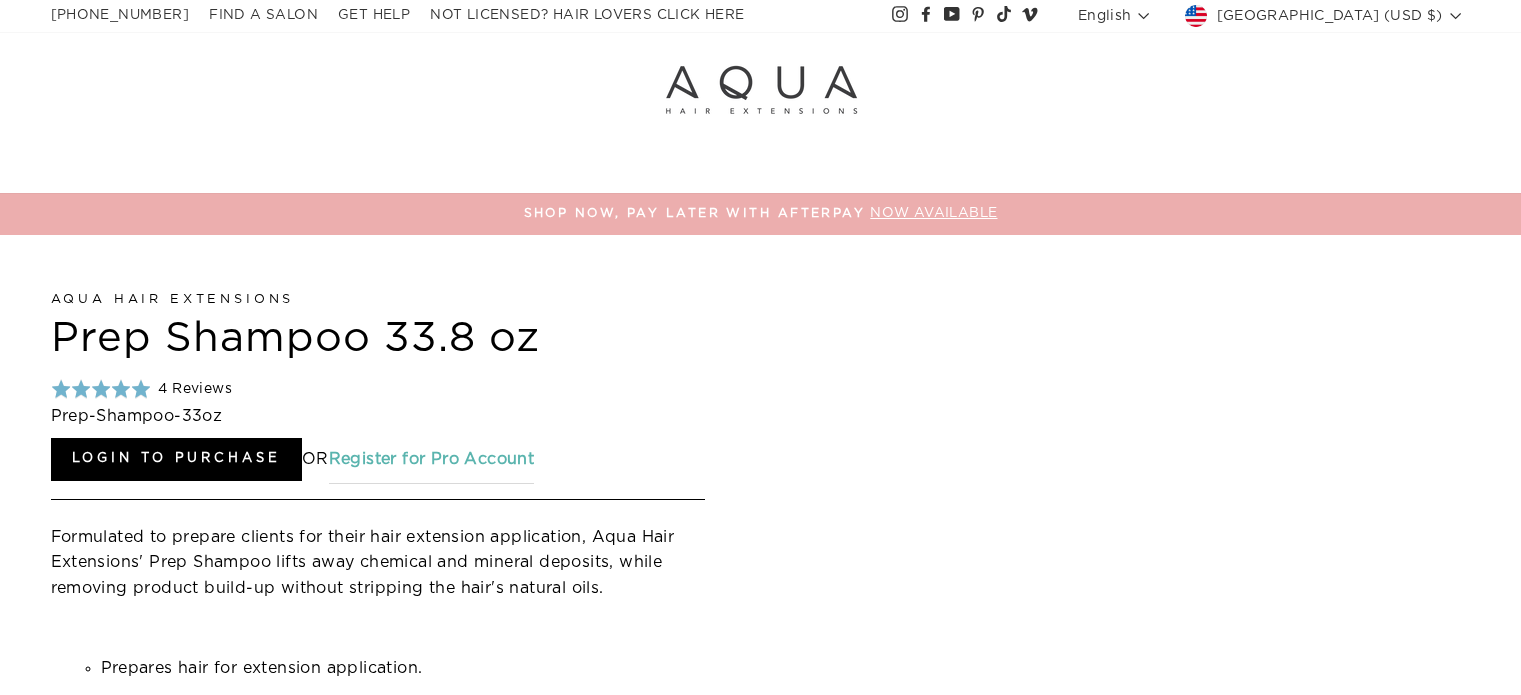 scroll, scrollTop: 0, scrollLeft: 0, axis: both 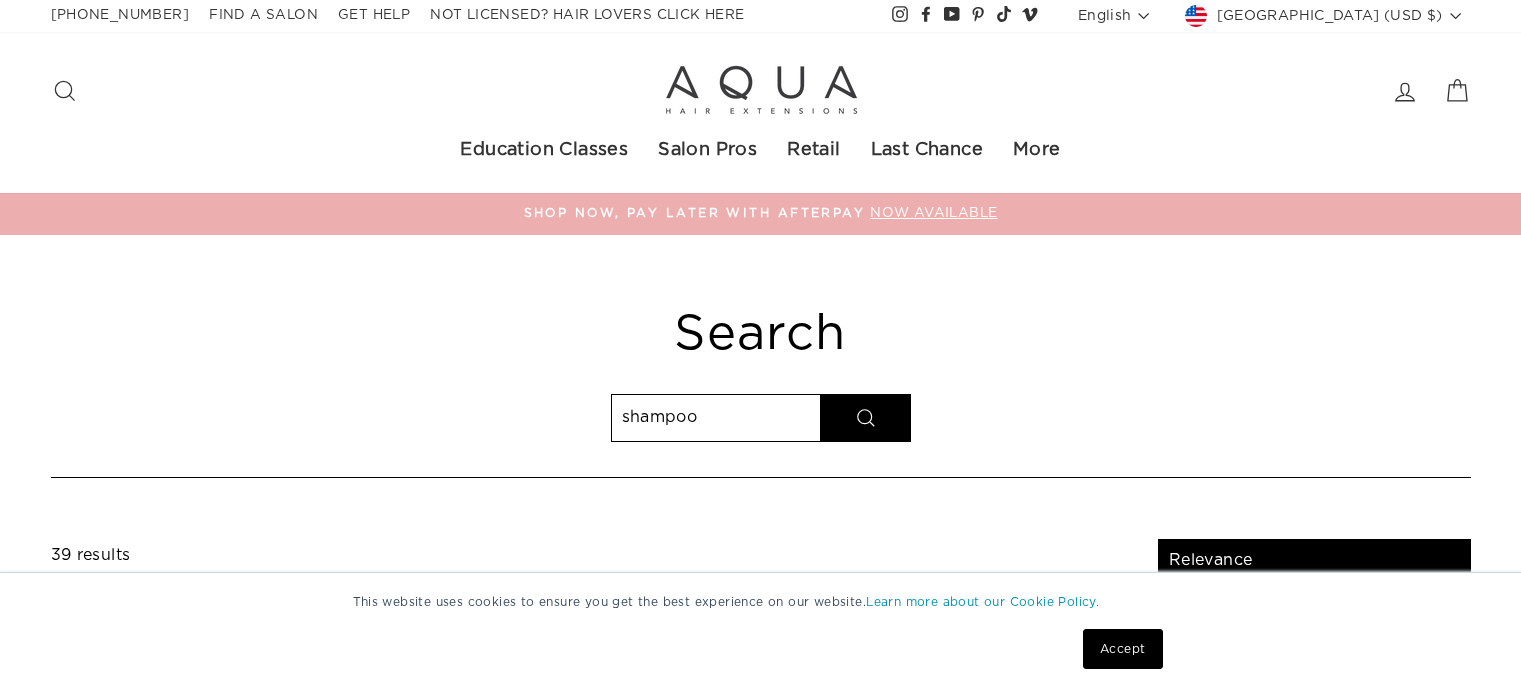 select on "relevance" 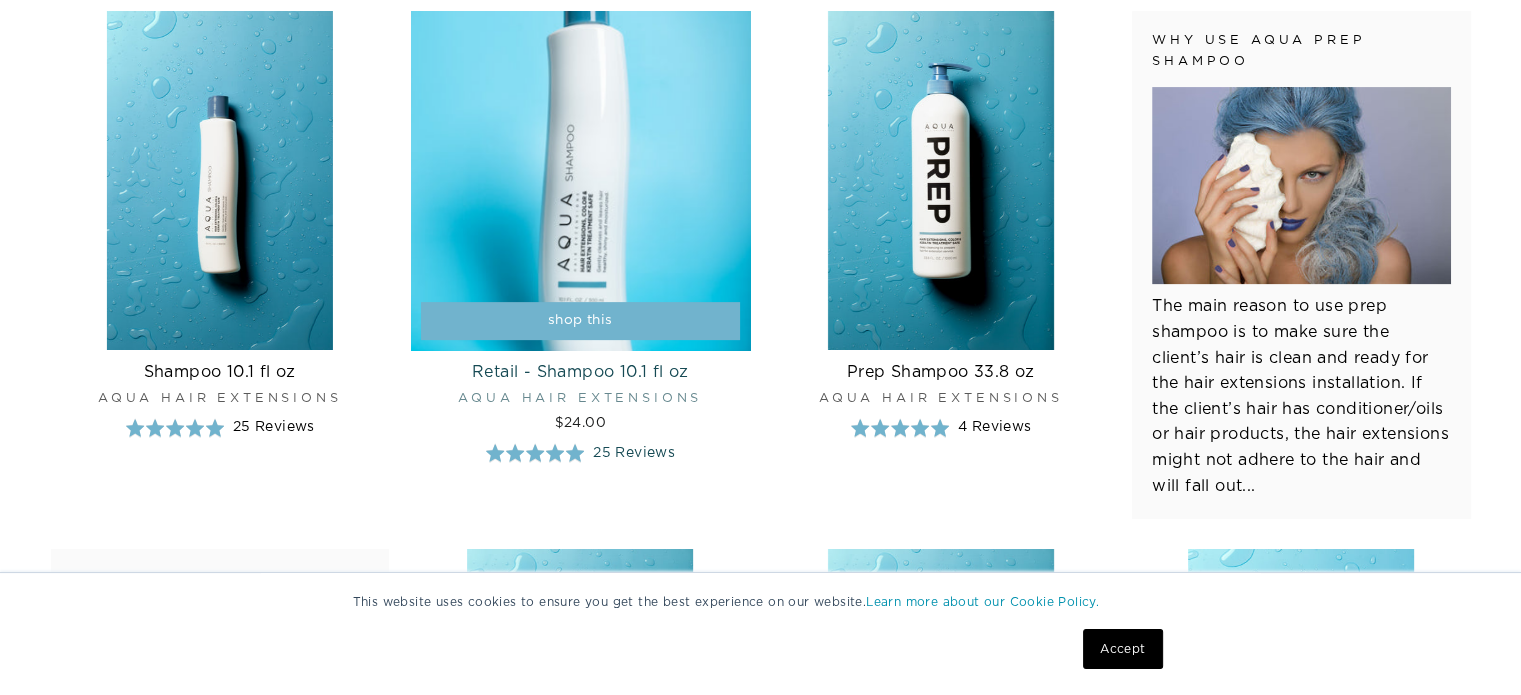 scroll, scrollTop: 587, scrollLeft: 0, axis: vertical 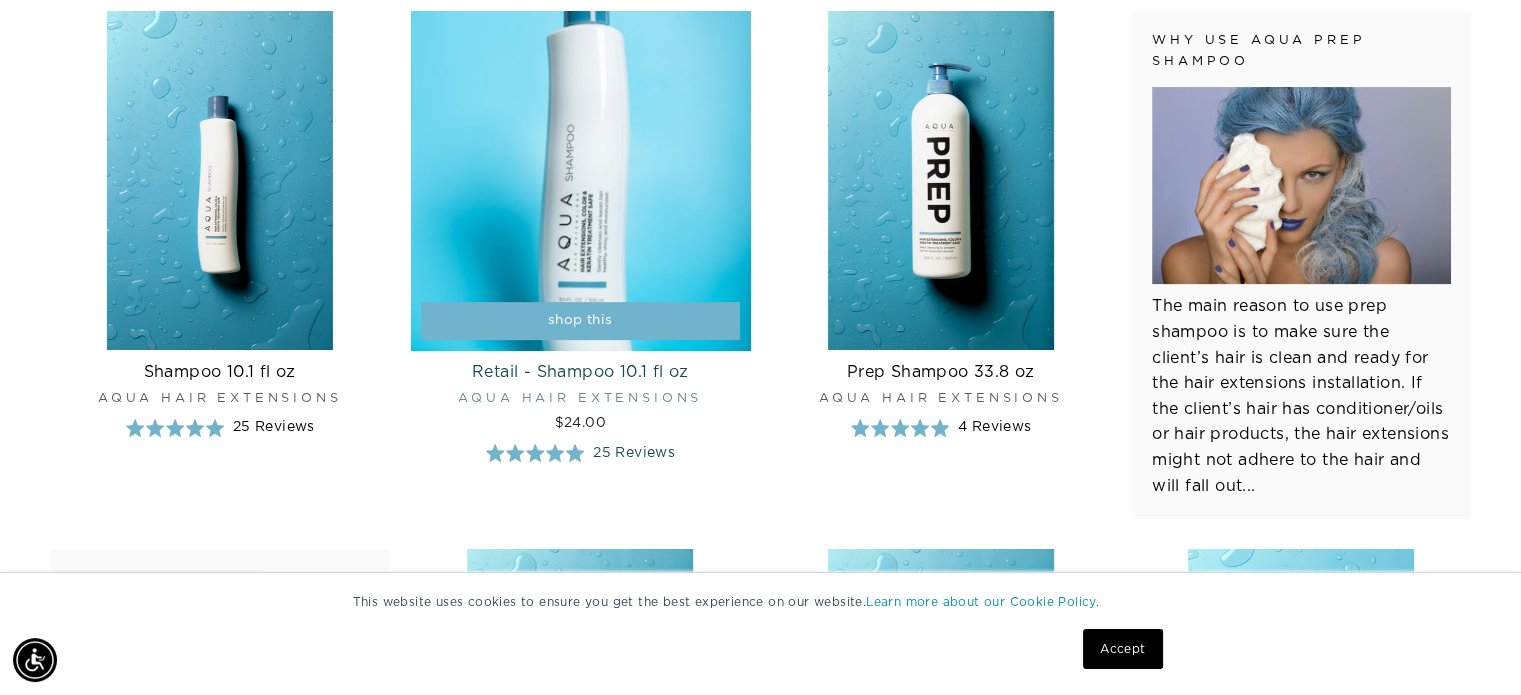 click on "shop this" at bounding box center [580, 320] 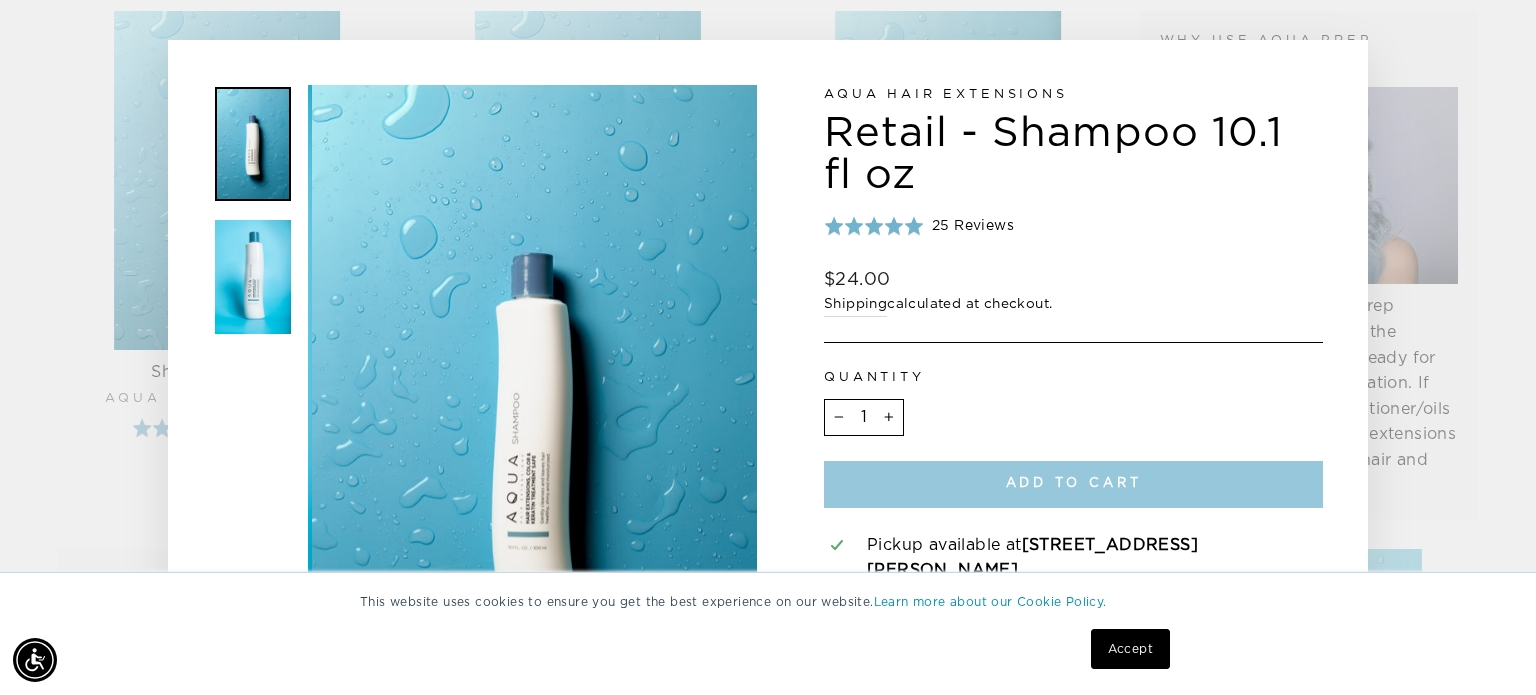click on "Add to cart" at bounding box center (1073, 484) 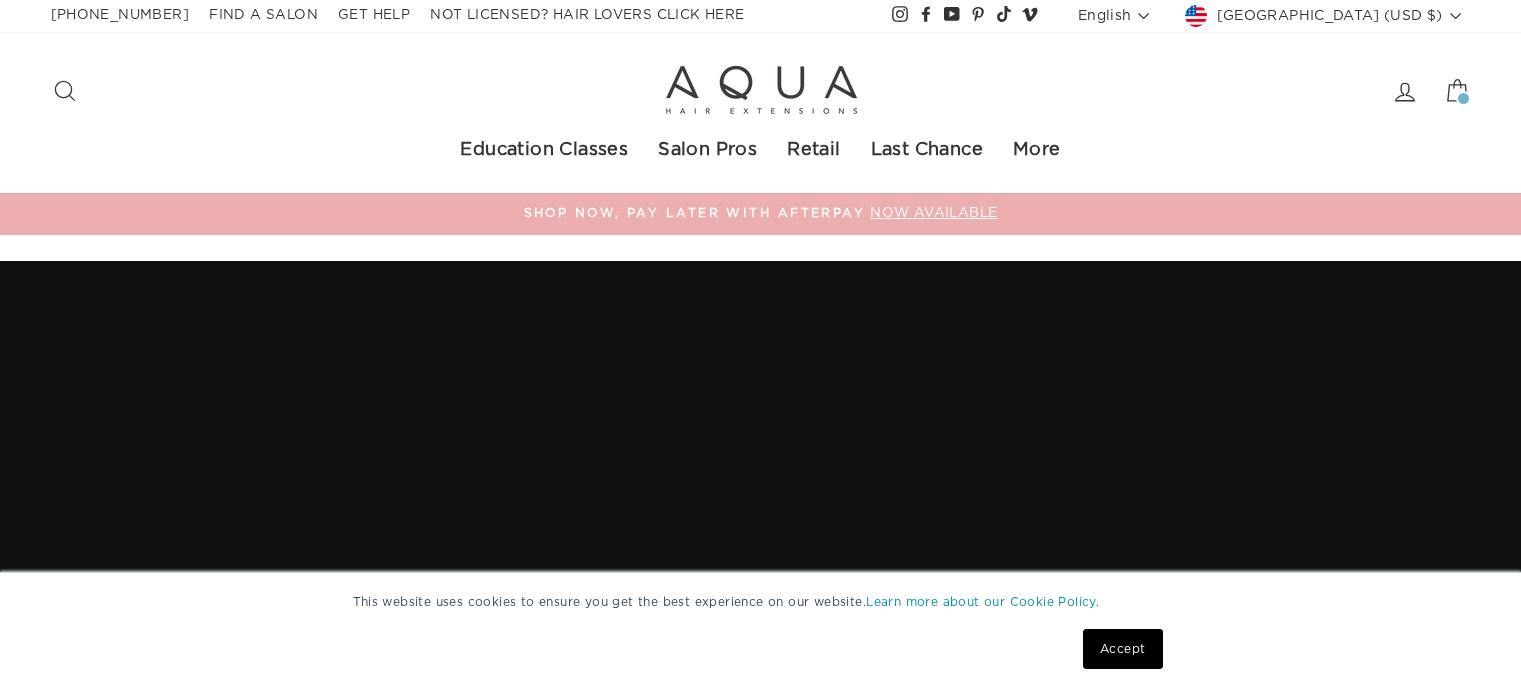 scroll, scrollTop: 0, scrollLeft: 0, axis: both 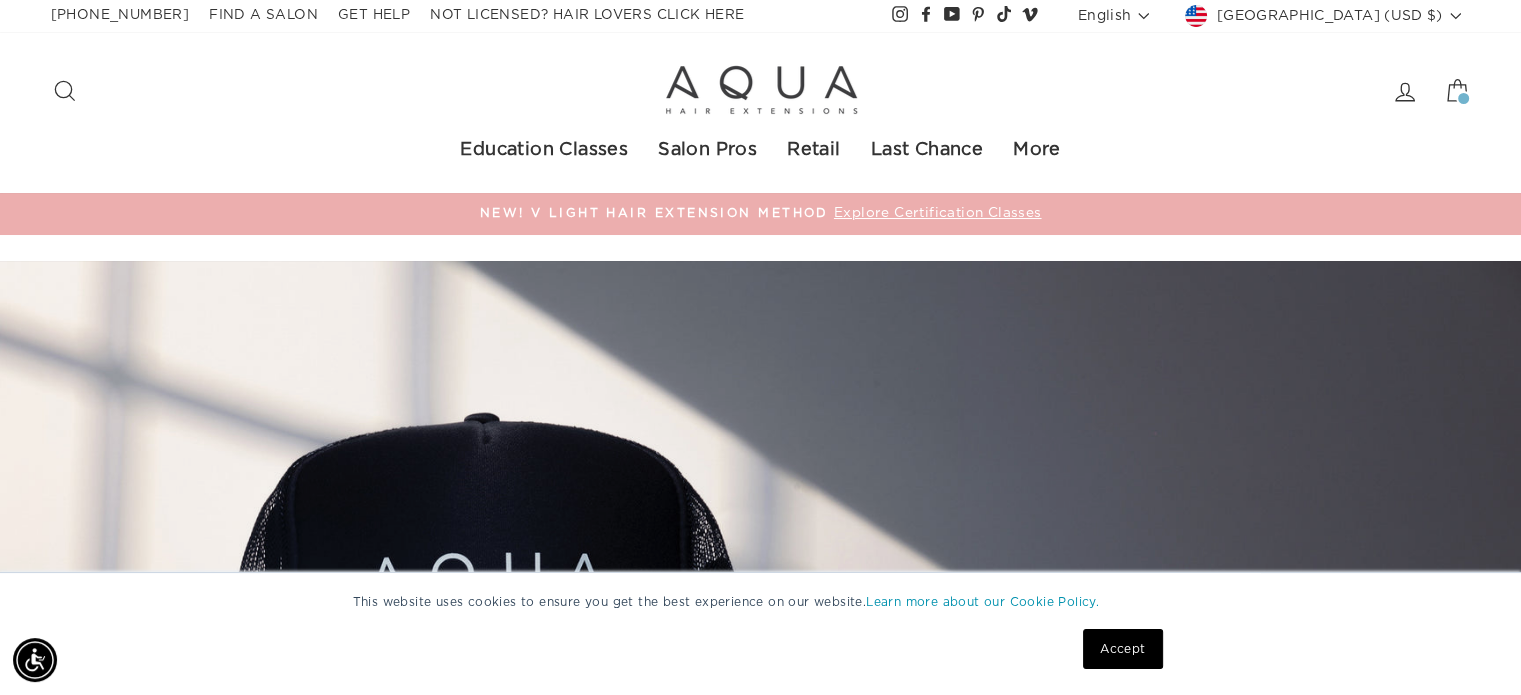 click 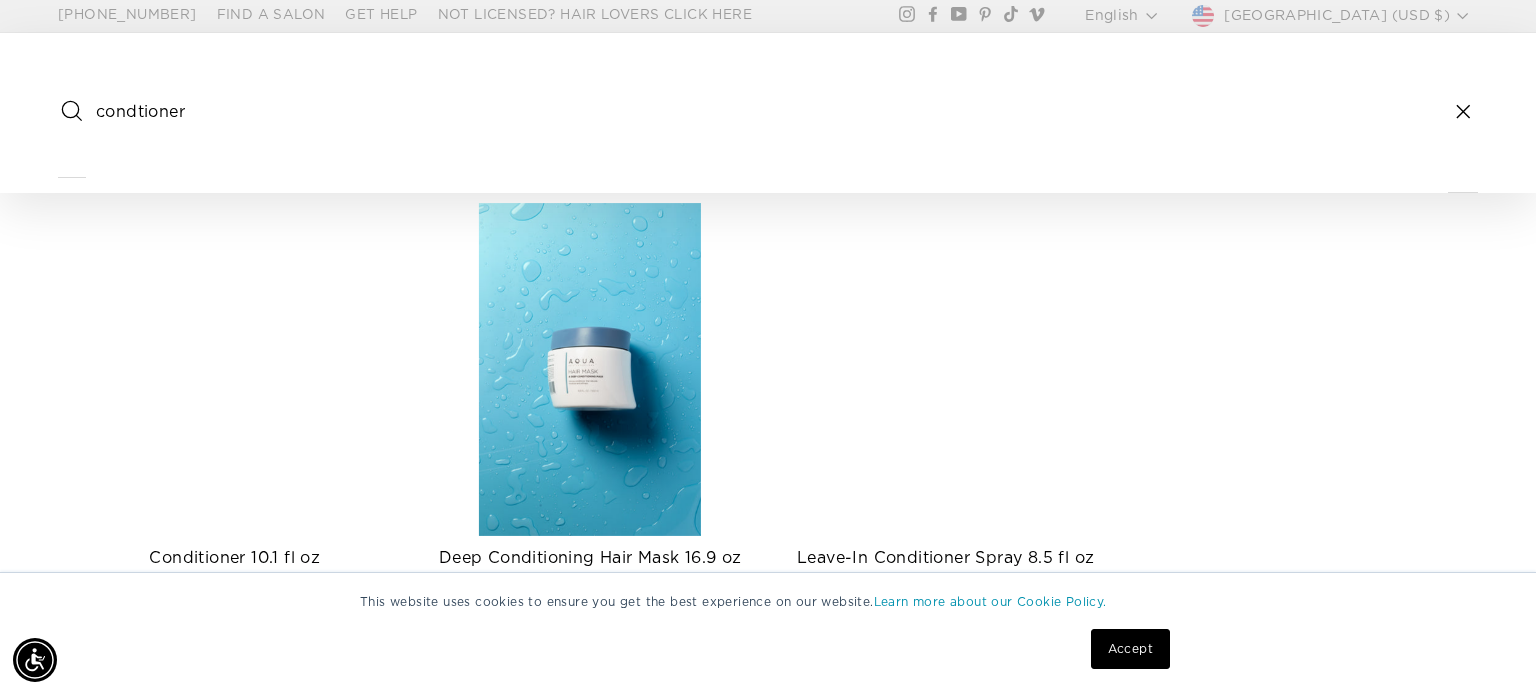 type on "condtioner" 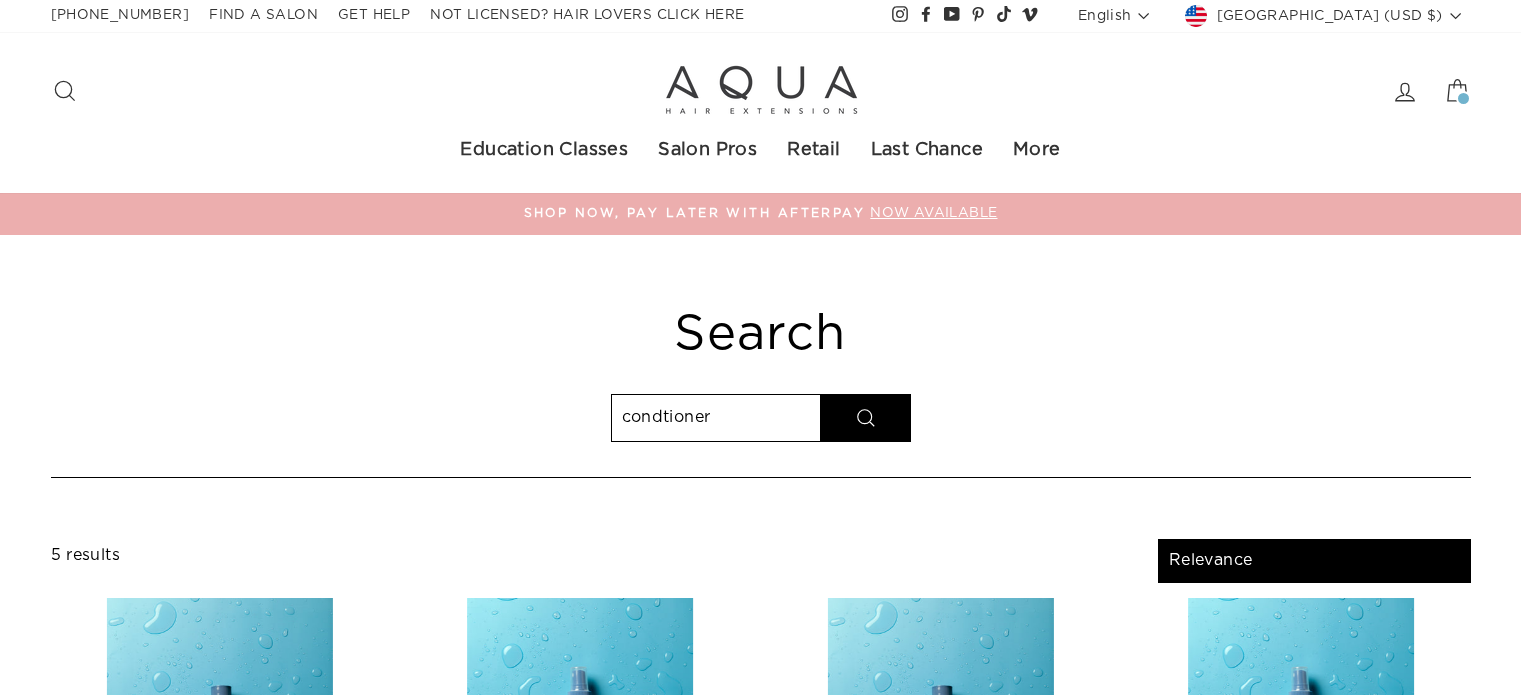 select on "relevance" 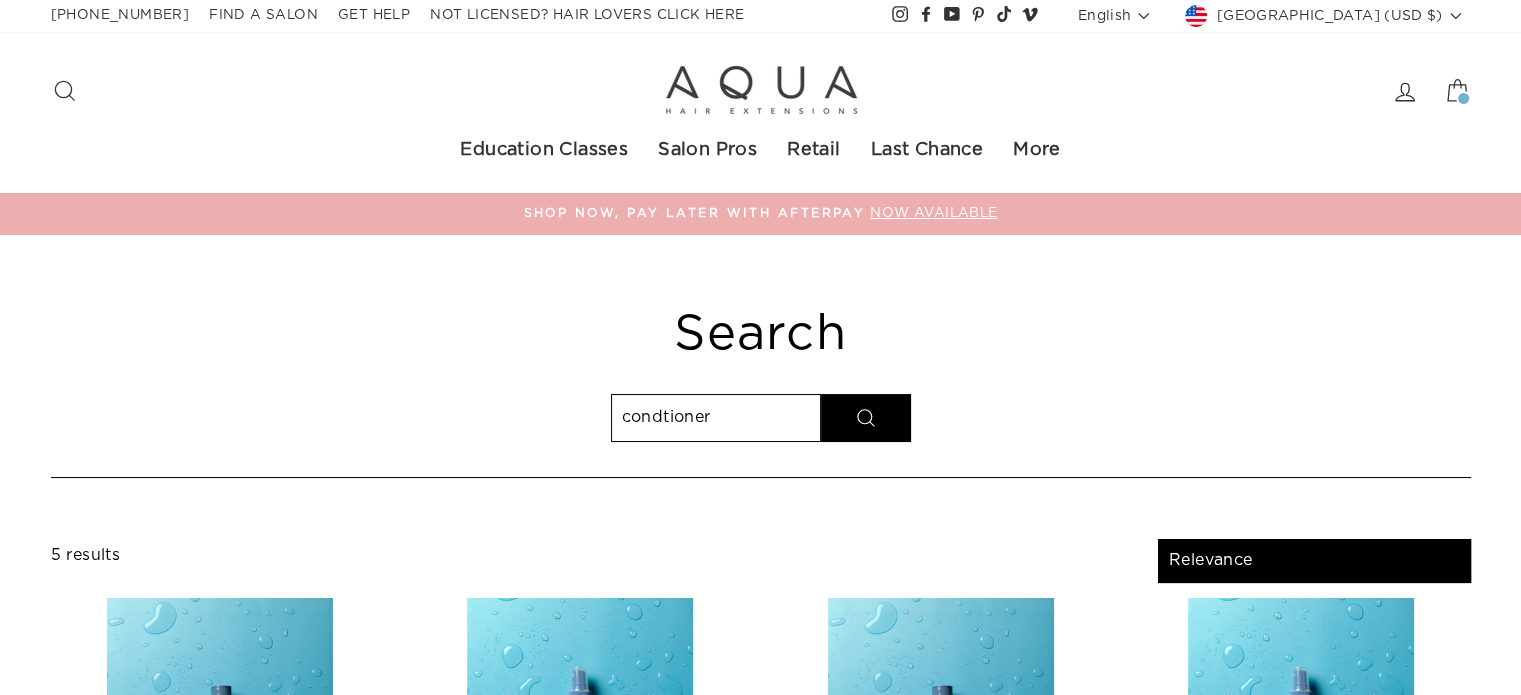 scroll, scrollTop: 0, scrollLeft: 0, axis: both 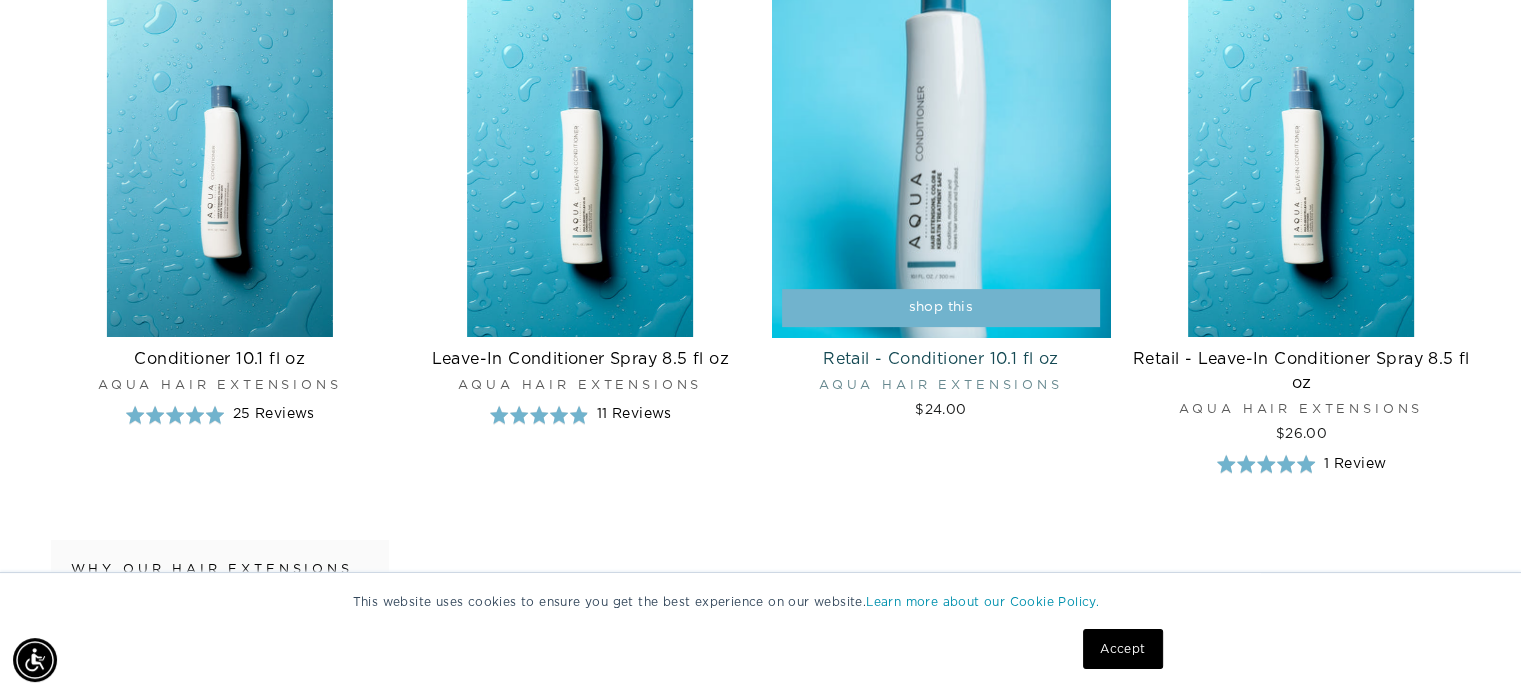 click at bounding box center [941, 167] 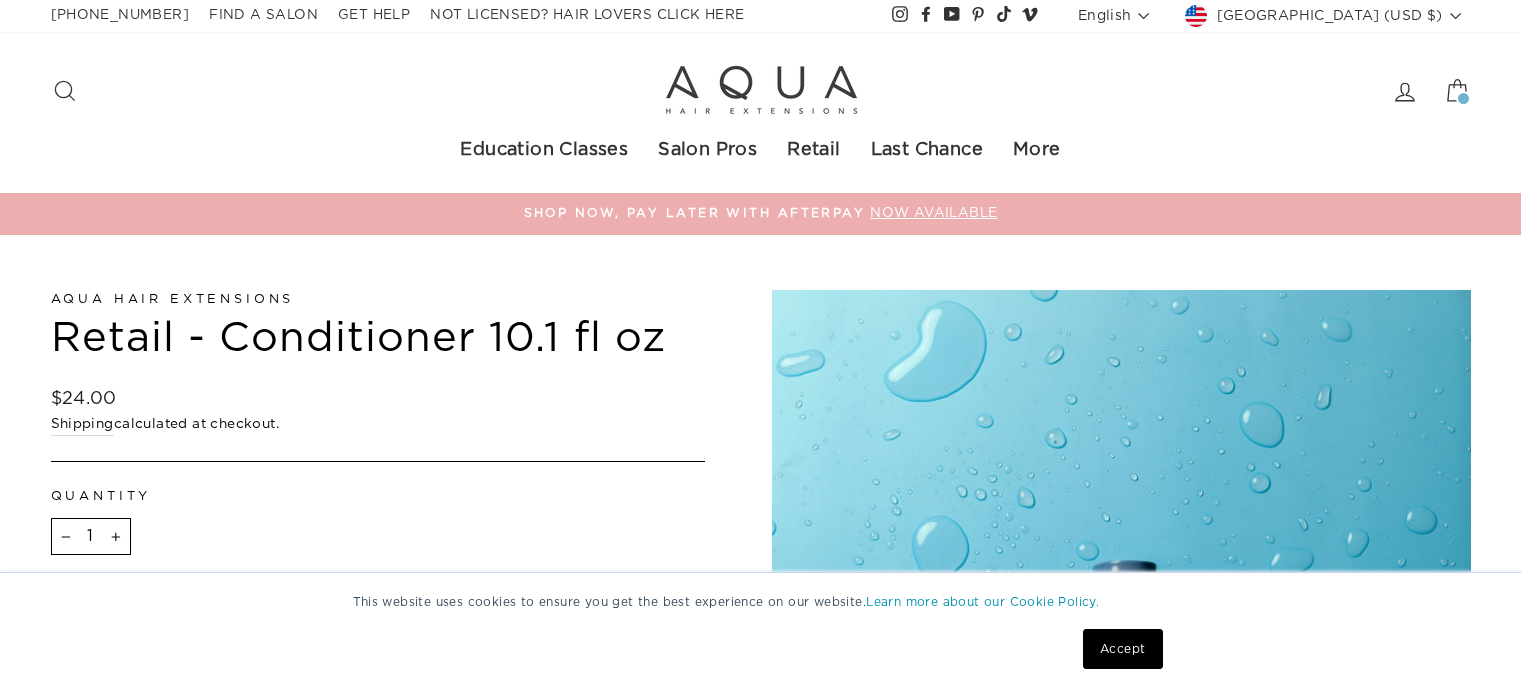 scroll, scrollTop: 0, scrollLeft: 0, axis: both 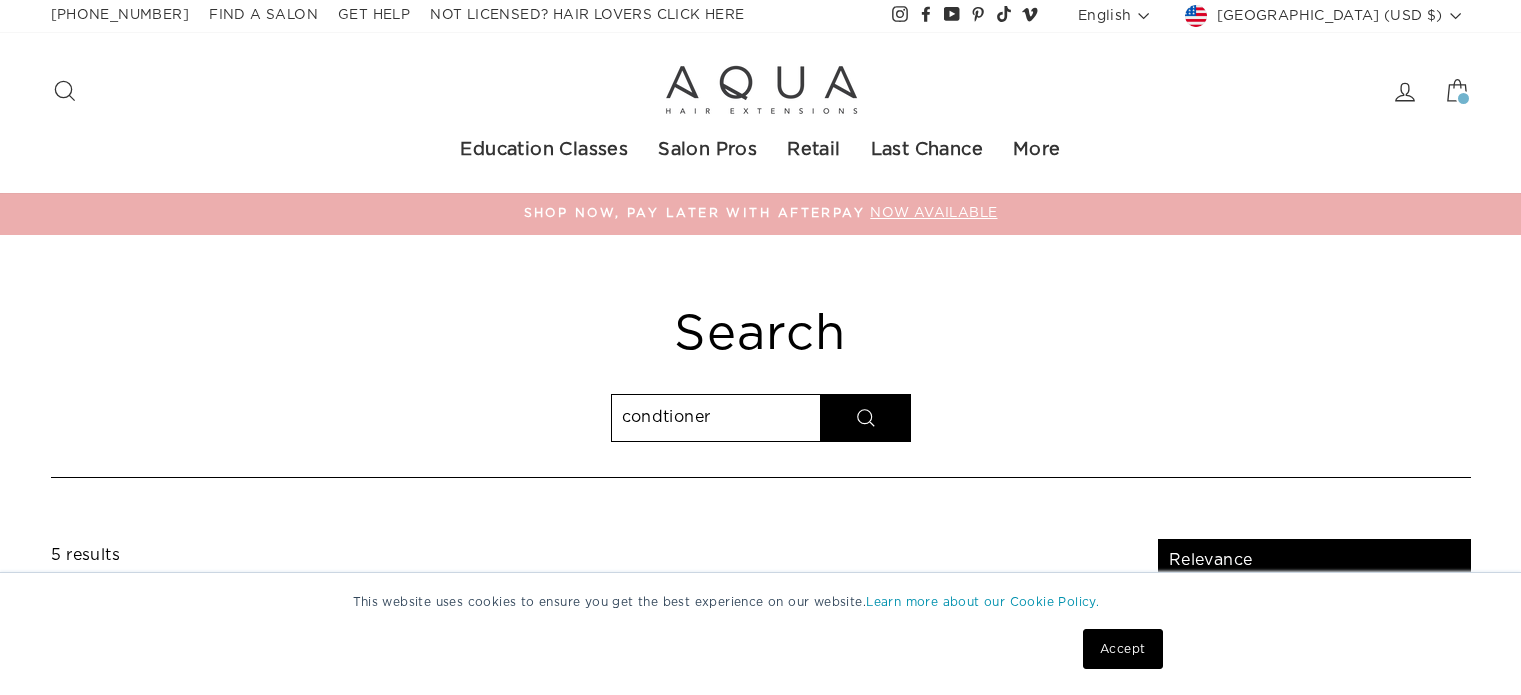 select on "relevance" 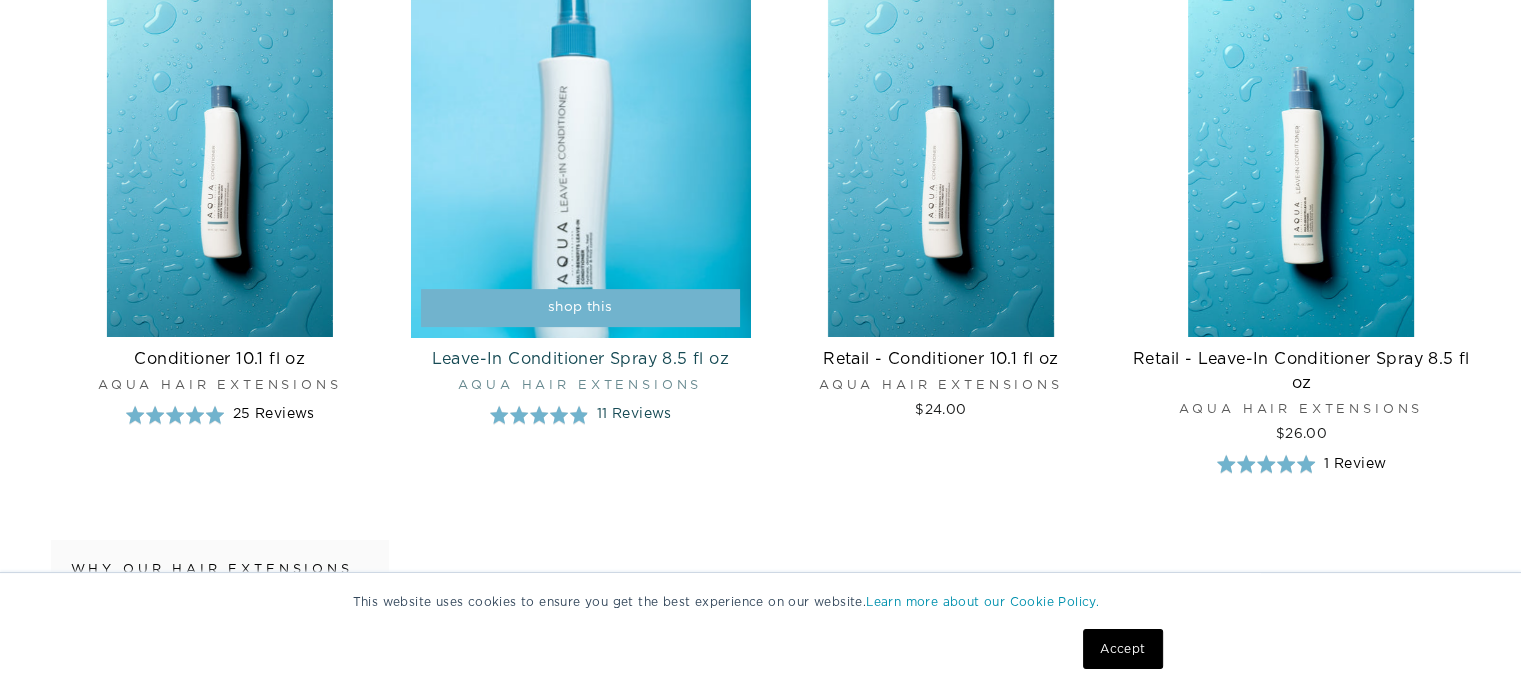 scroll, scrollTop: 0, scrollLeft: 0, axis: both 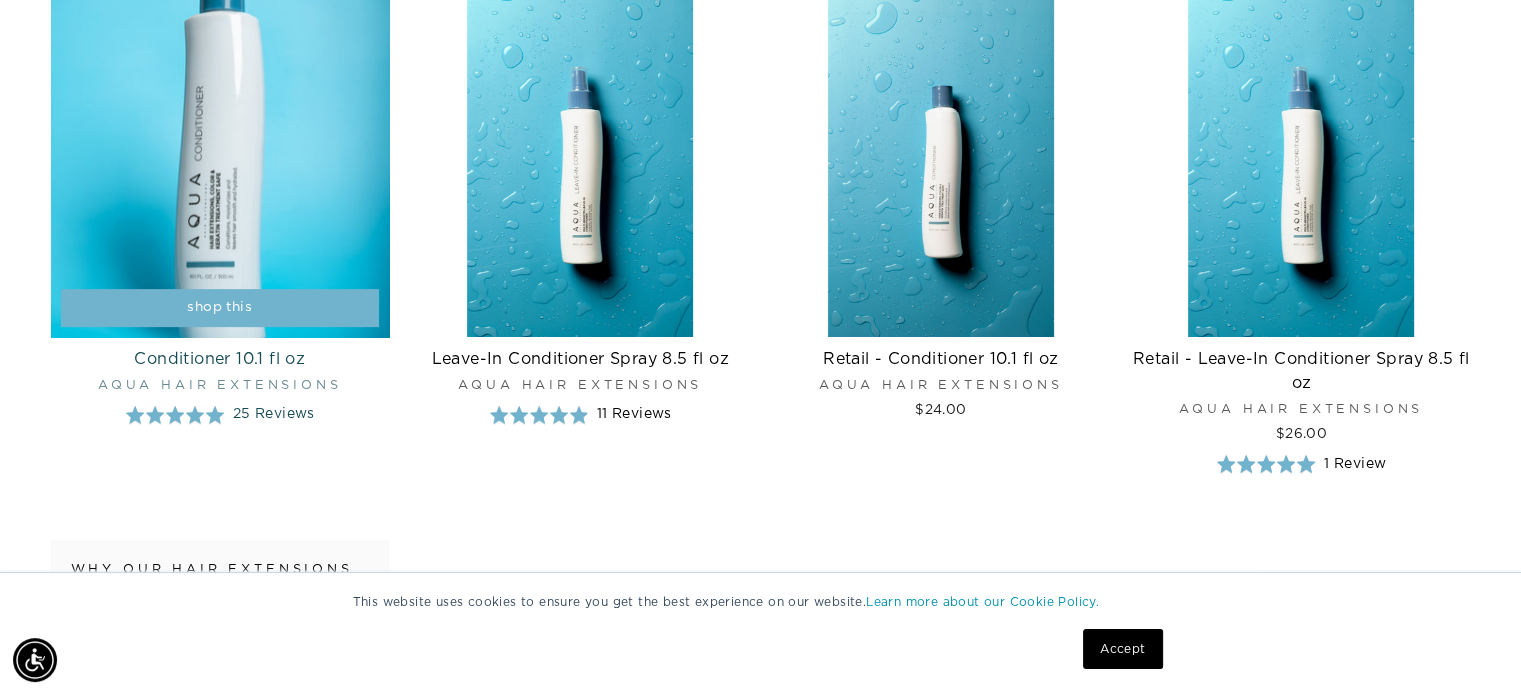 click at bounding box center [220, 167] 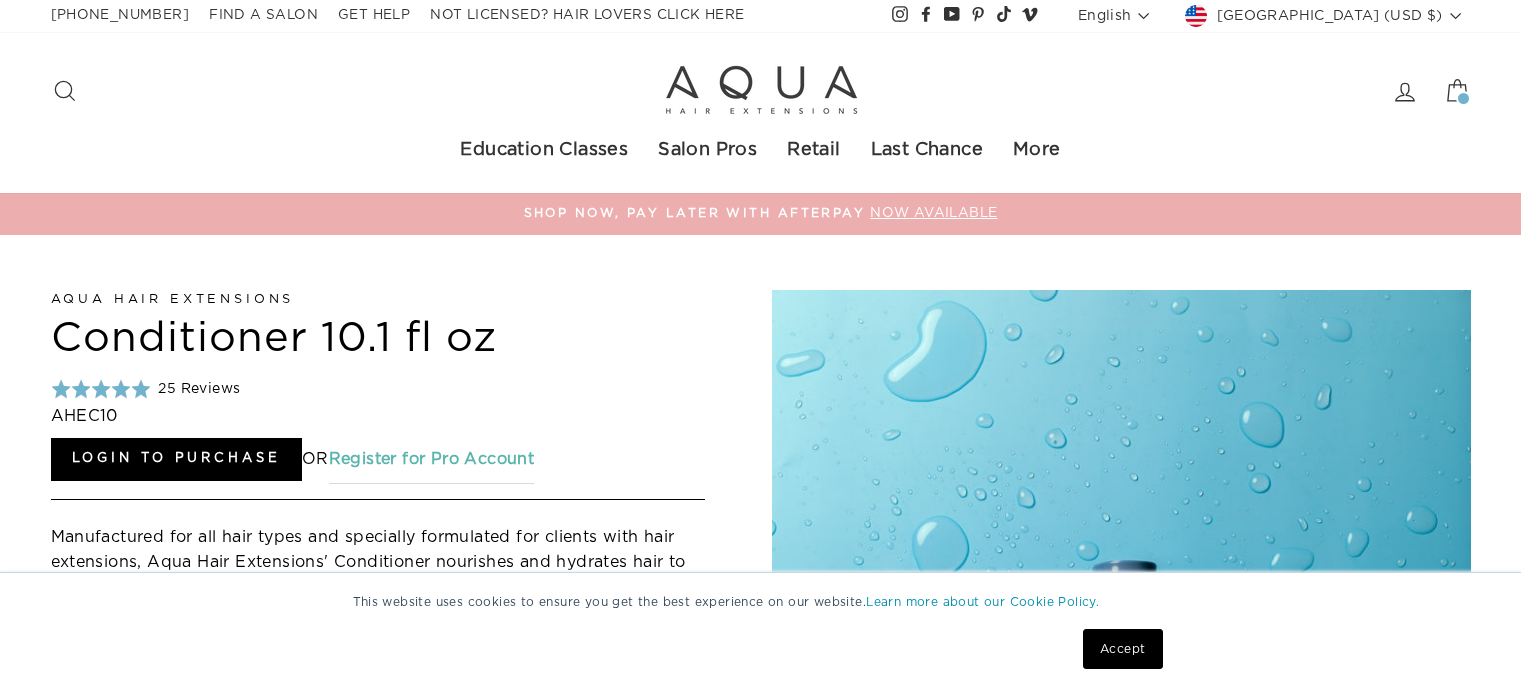 scroll, scrollTop: 0, scrollLeft: 0, axis: both 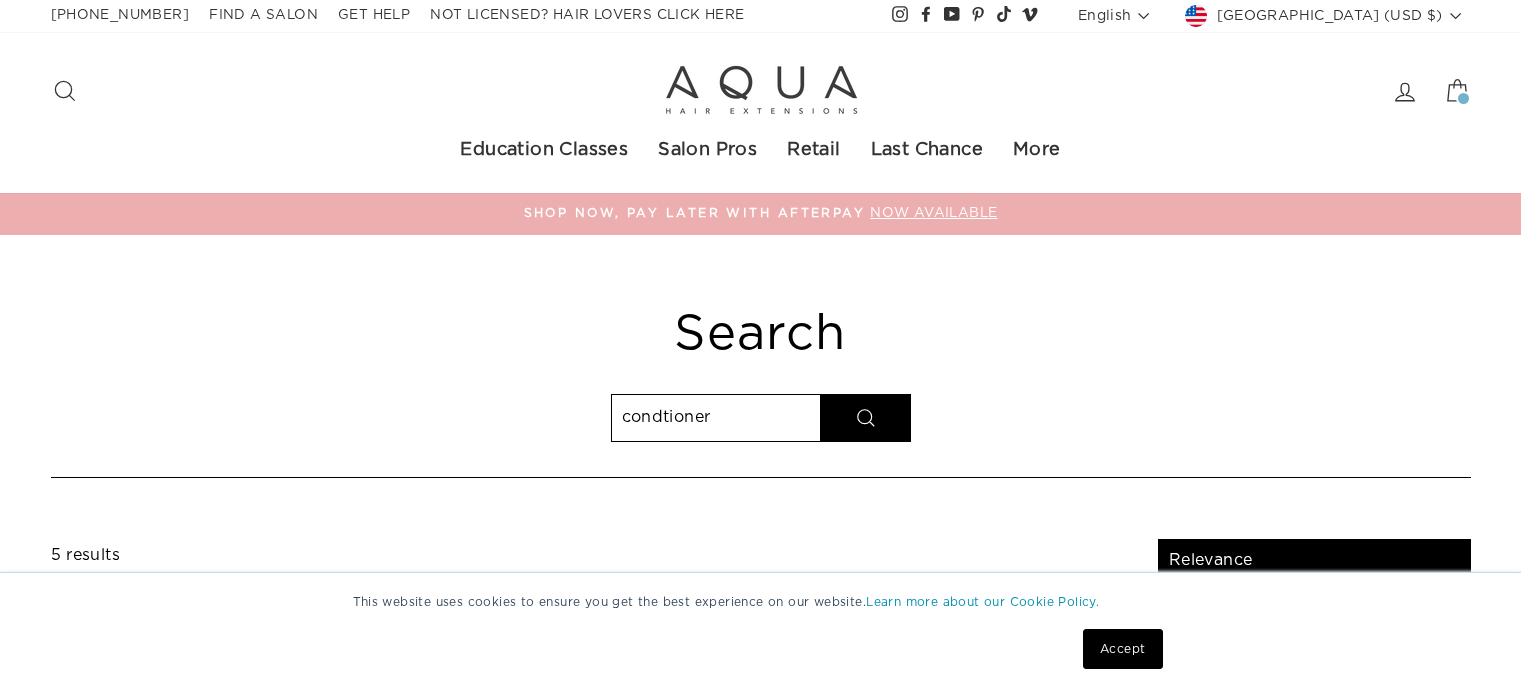 select on "relevance" 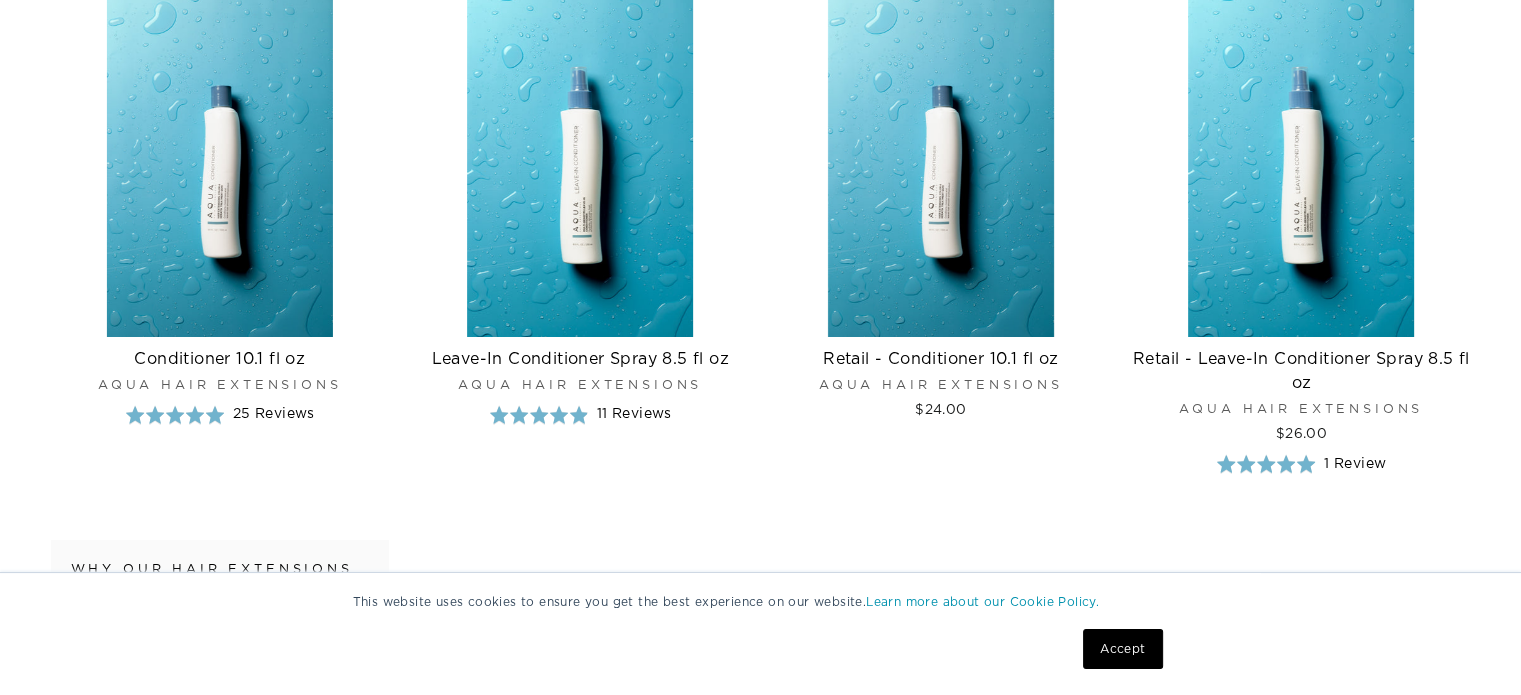 scroll, scrollTop: 0, scrollLeft: 0, axis: both 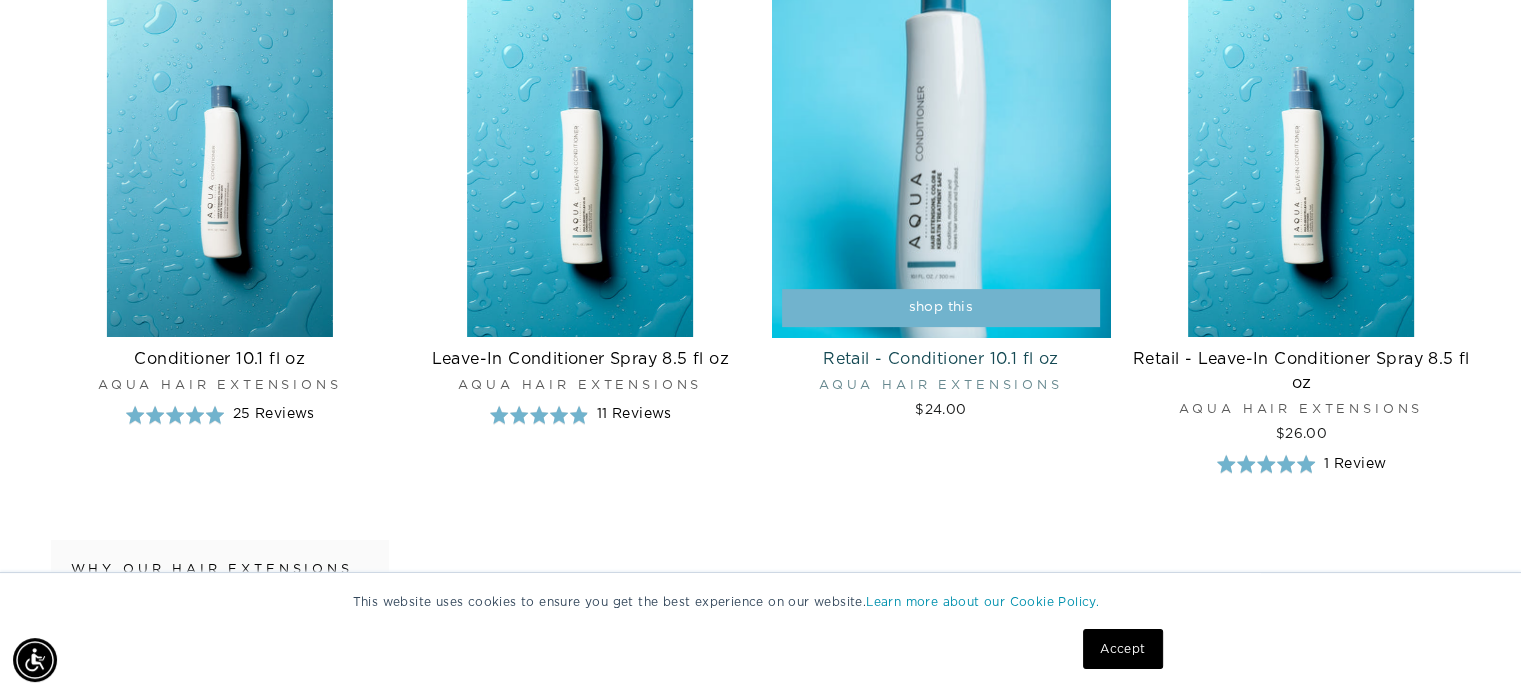 click at bounding box center (941, 167) 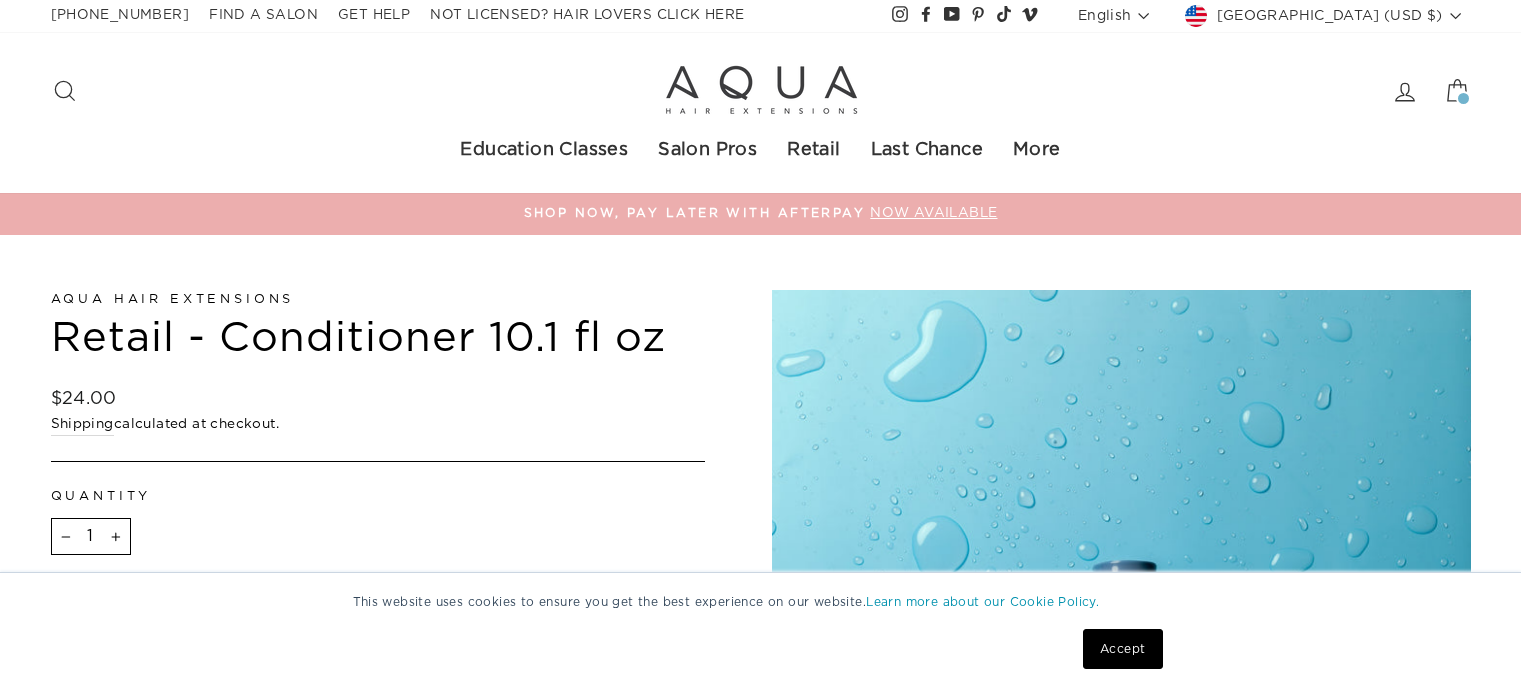 scroll, scrollTop: 0, scrollLeft: 0, axis: both 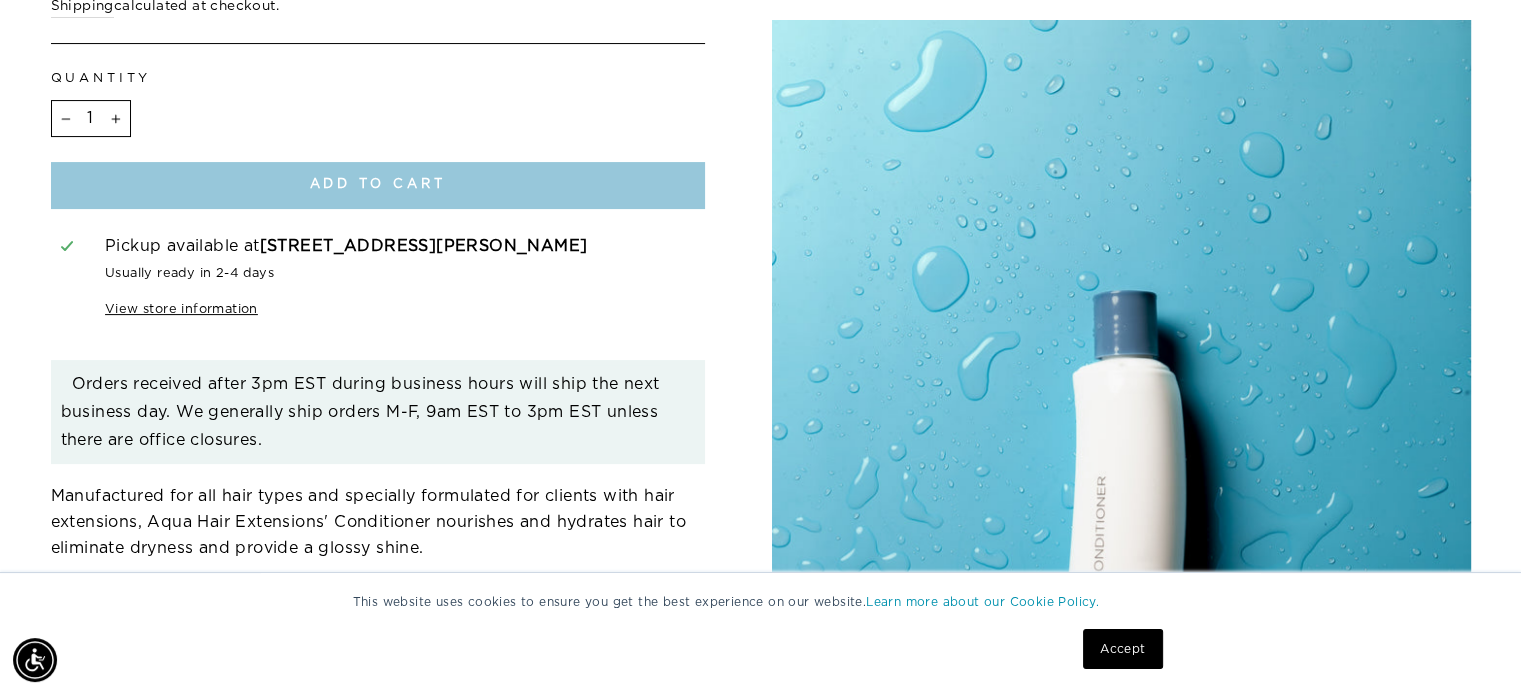 click on "Add to cart" at bounding box center [378, 184] 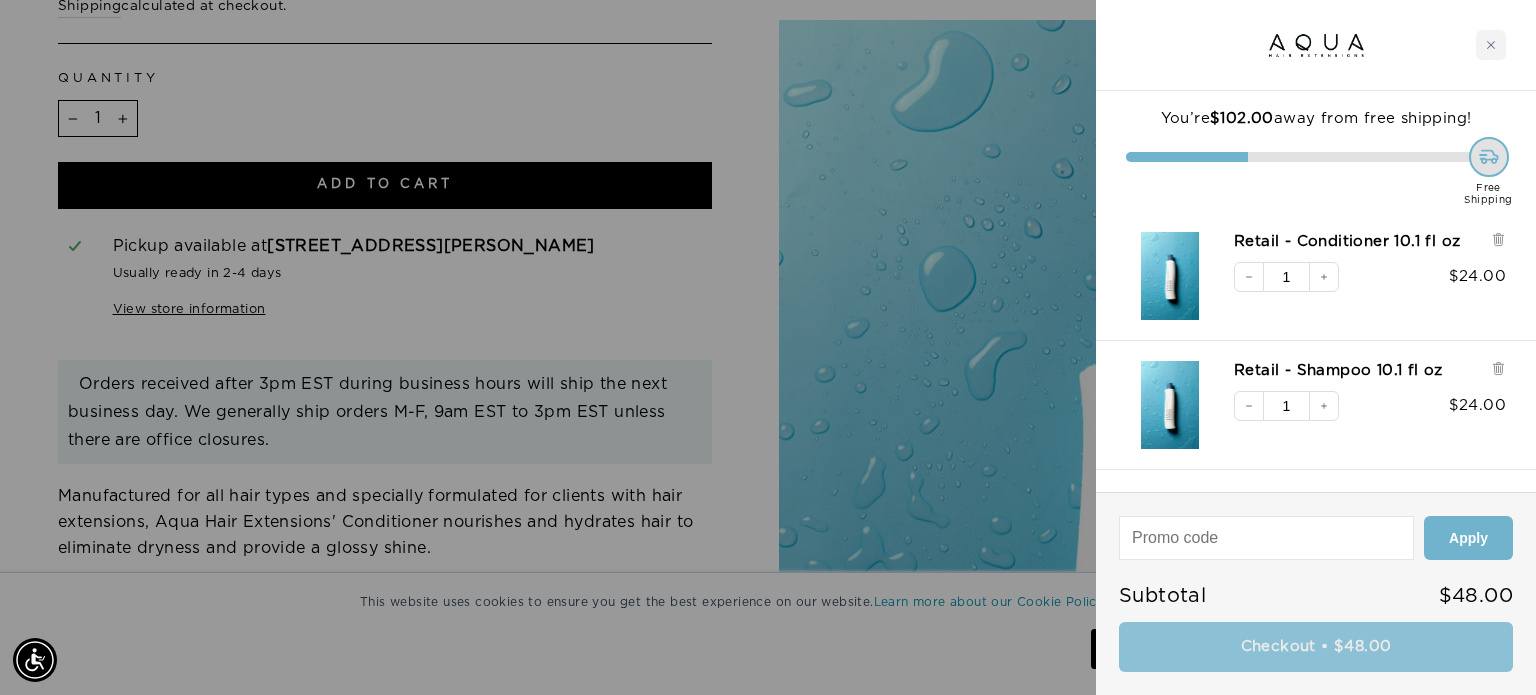 click on "Checkout • $48.00" at bounding box center (1316, 647) 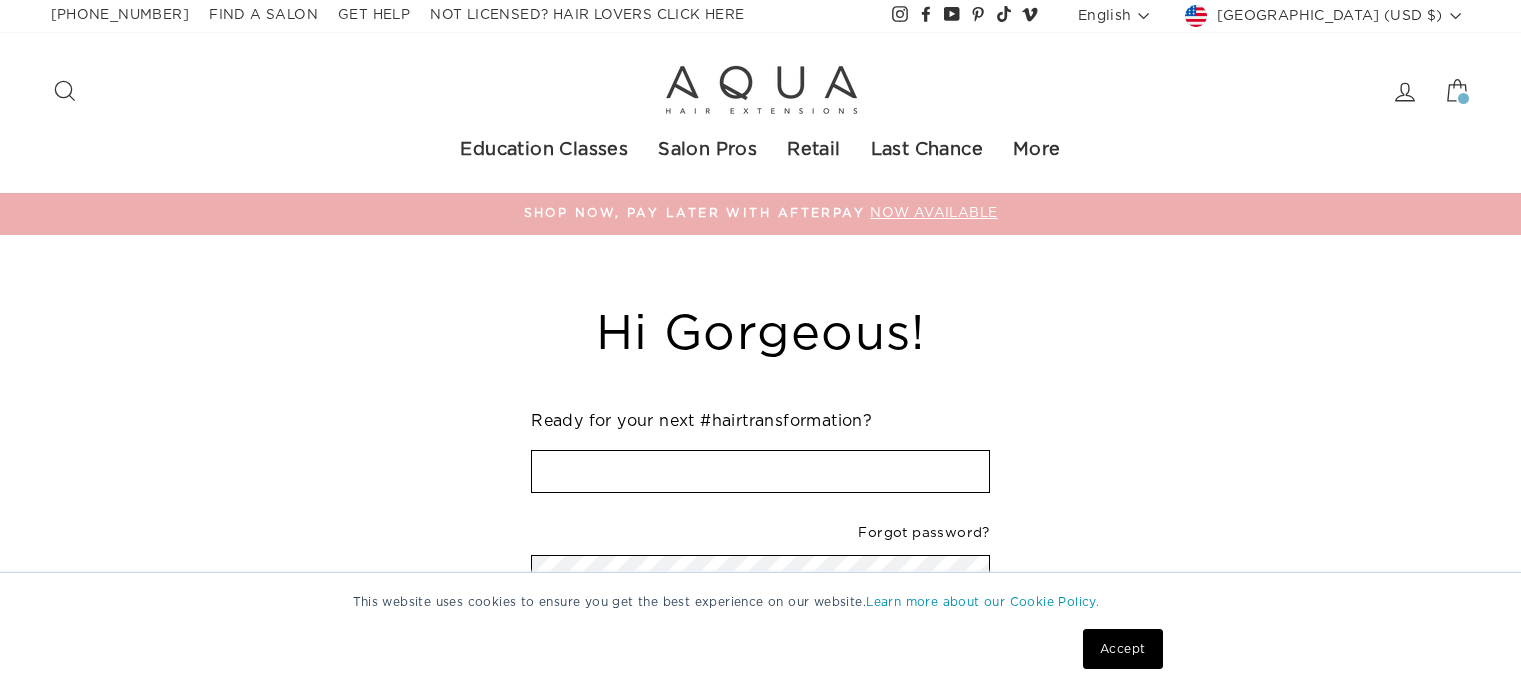 scroll, scrollTop: 0, scrollLeft: 0, axis: both 